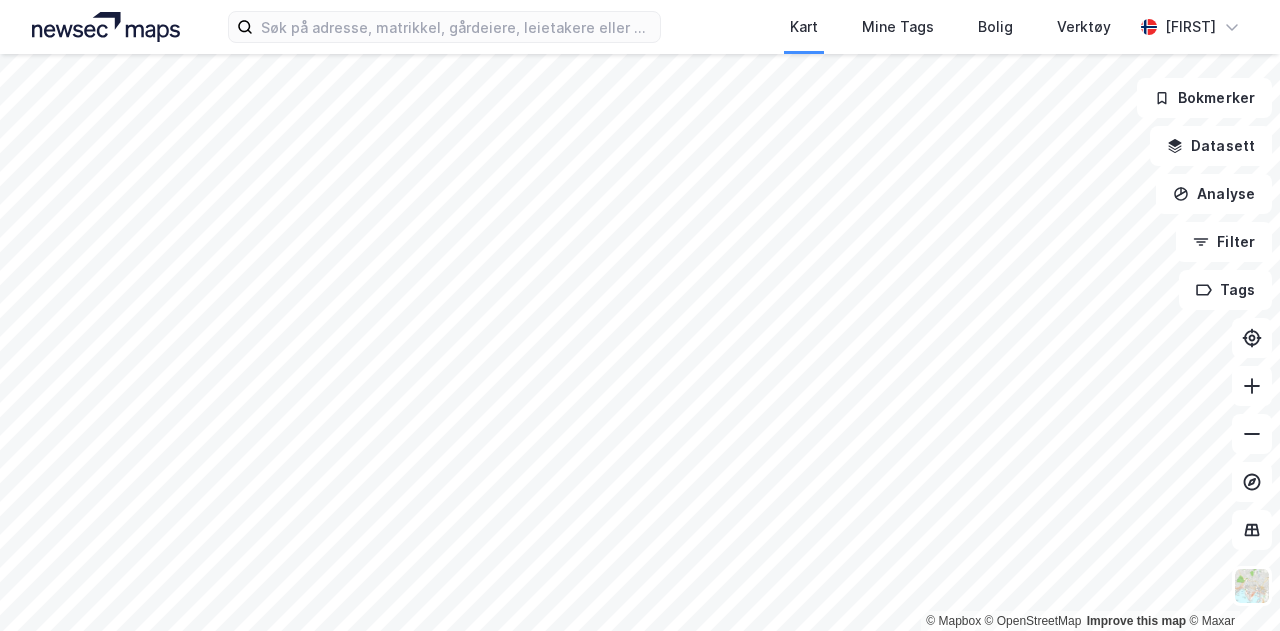 scroll, scrollTop: 0, scrollLeft: 0, axis: both 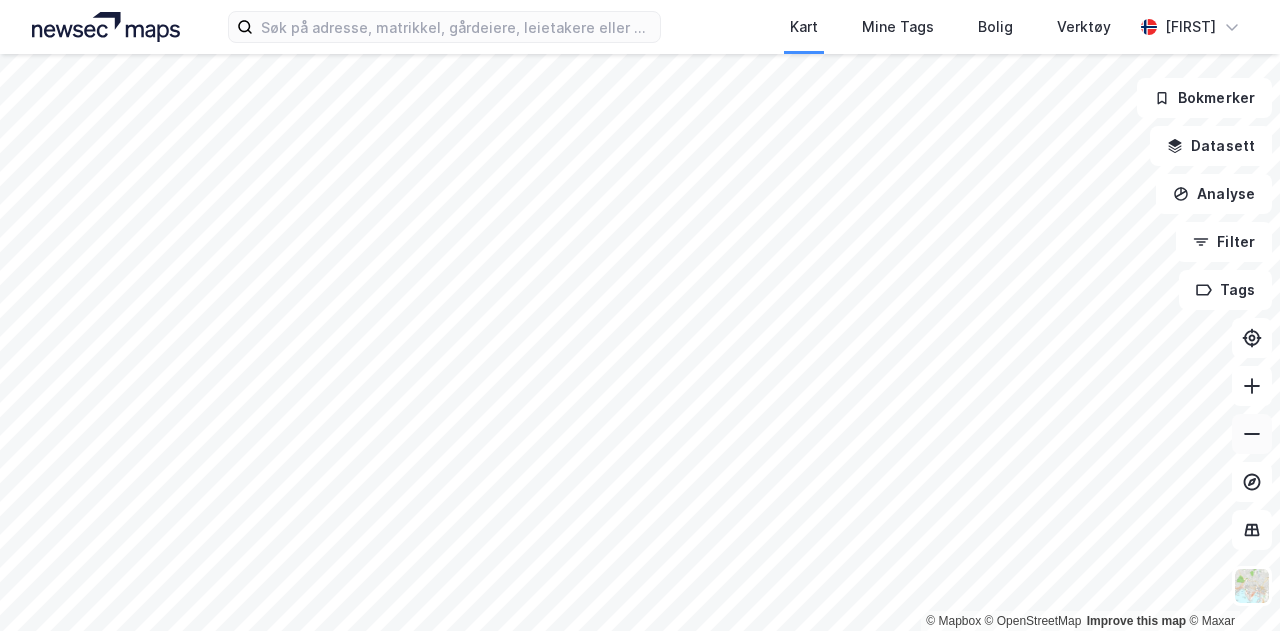 click 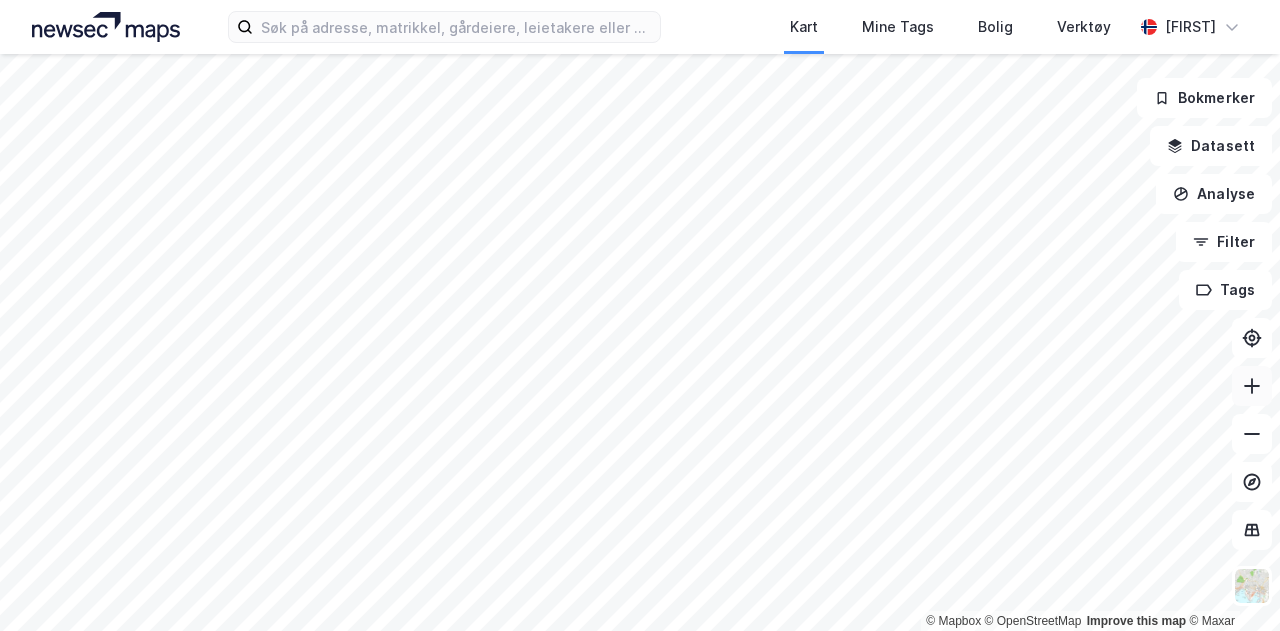 click at bounding box center [1252, 386] 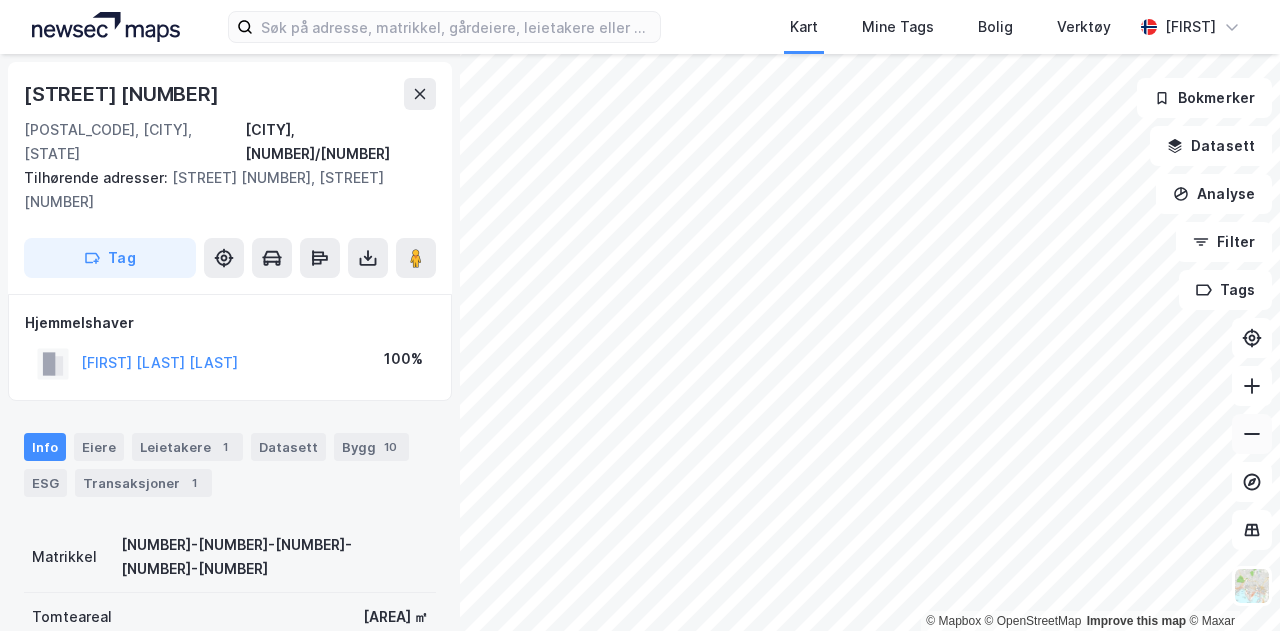 click 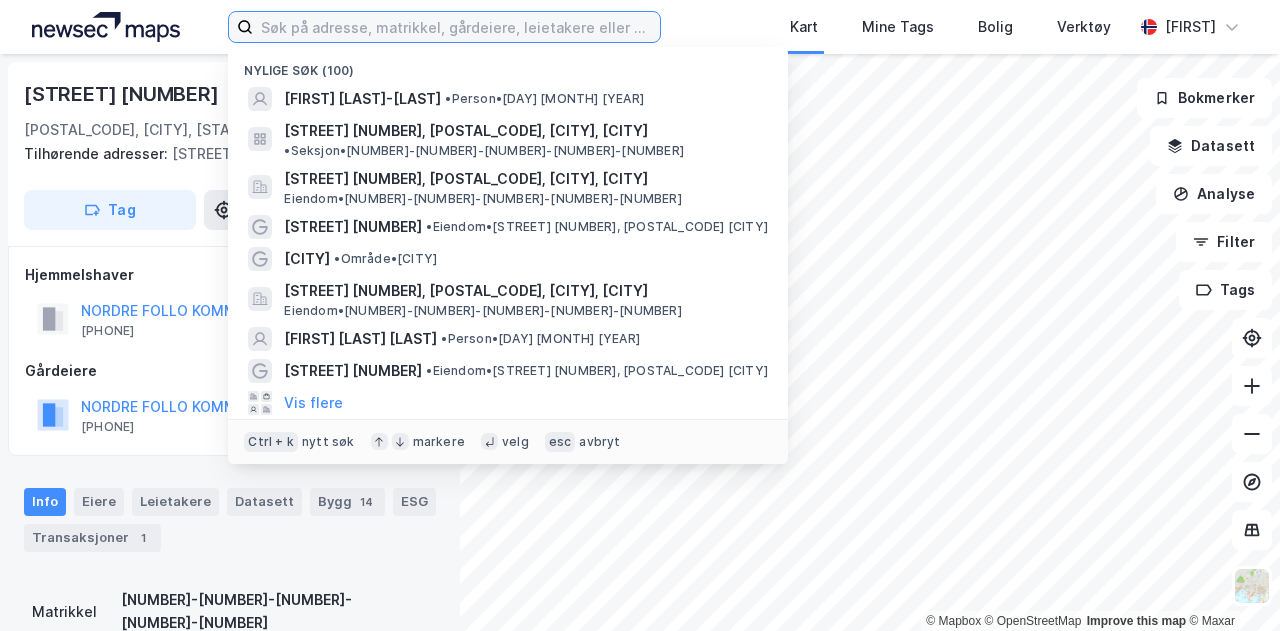 click at bounding box center [456, 27] 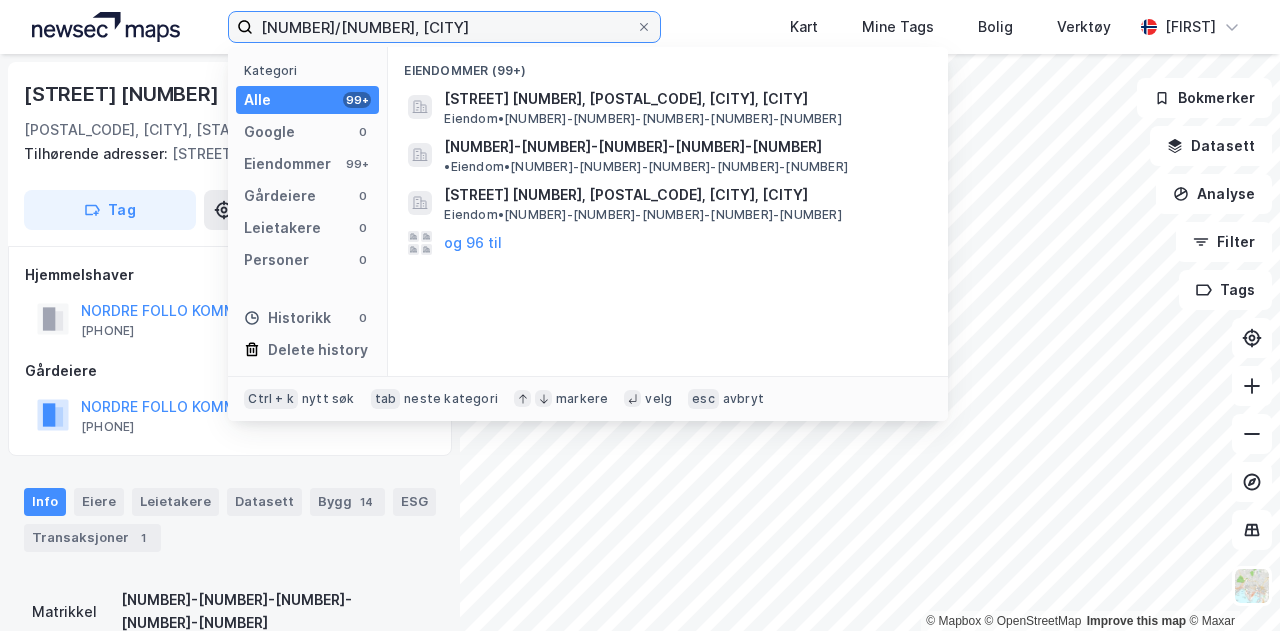 type on "[NUMBER]/[NUMBER], [CITY]" 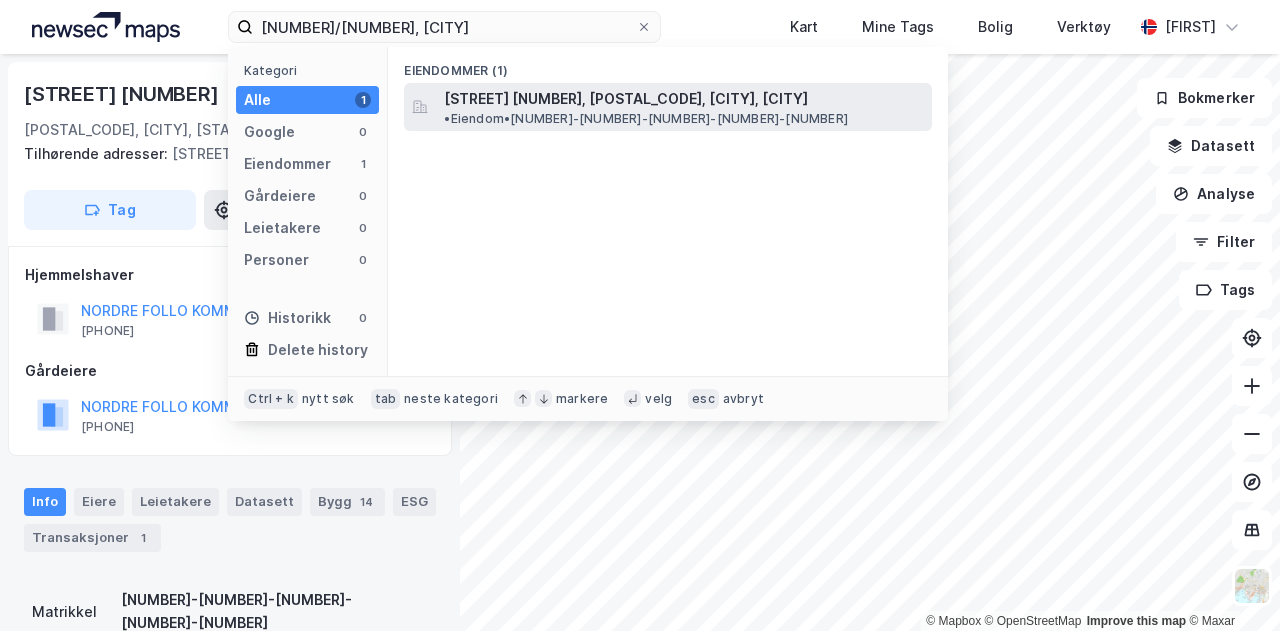 click on "[STREET] [NUMBER], [POSTAL_CODE], [CITY], [CITY]" at bounding box center [626, 99] 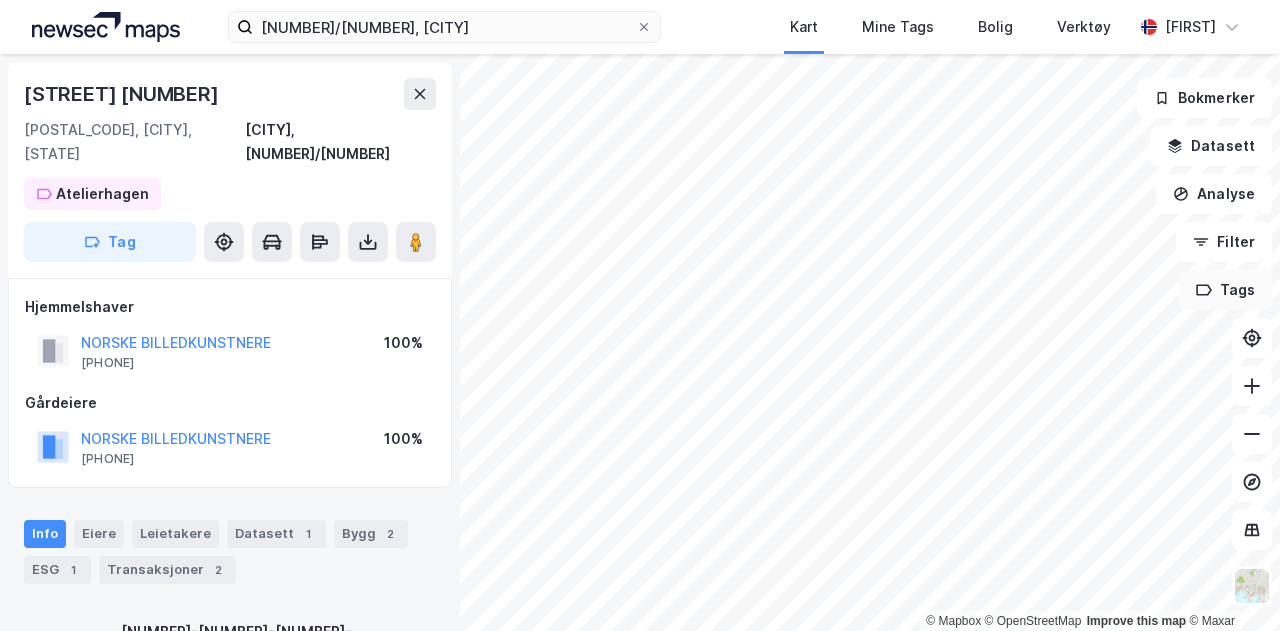 click on "Tags" at bounding box center [1225, 290] 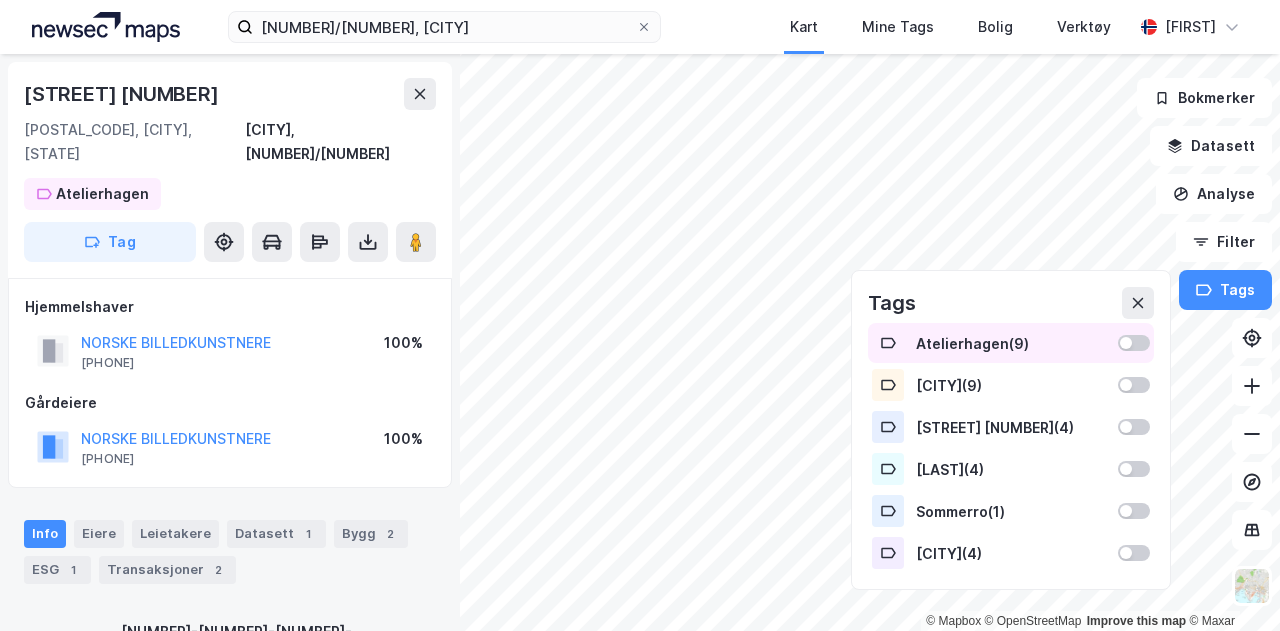click at bounding box center (1134, 343) 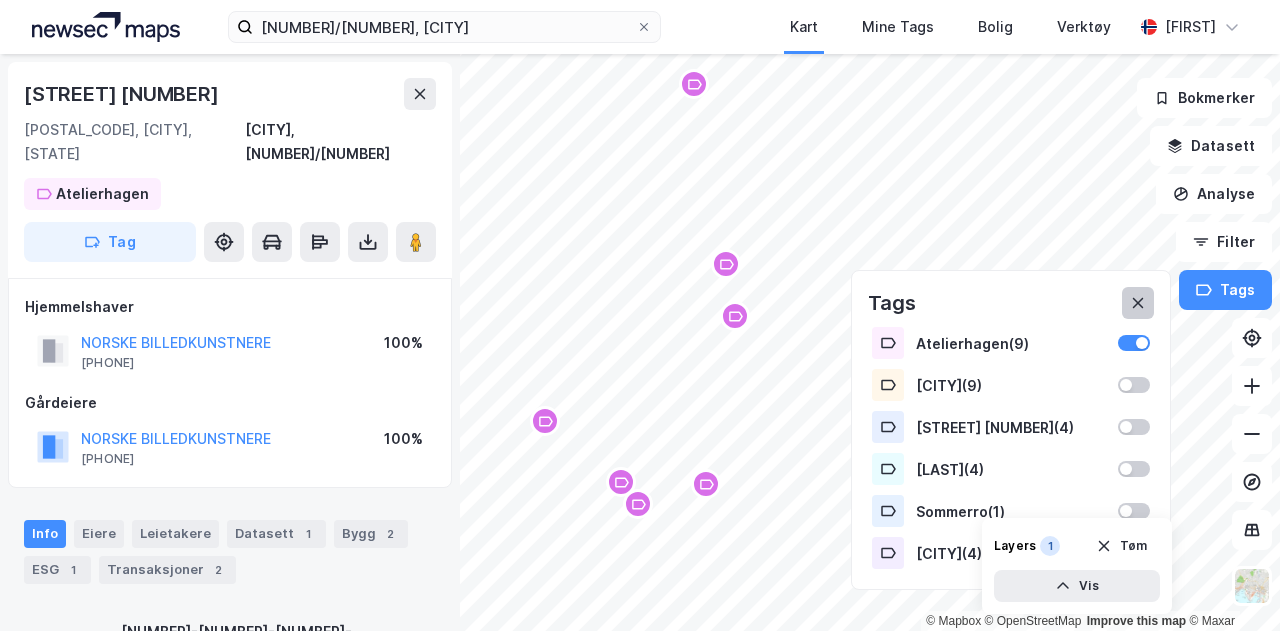 click 